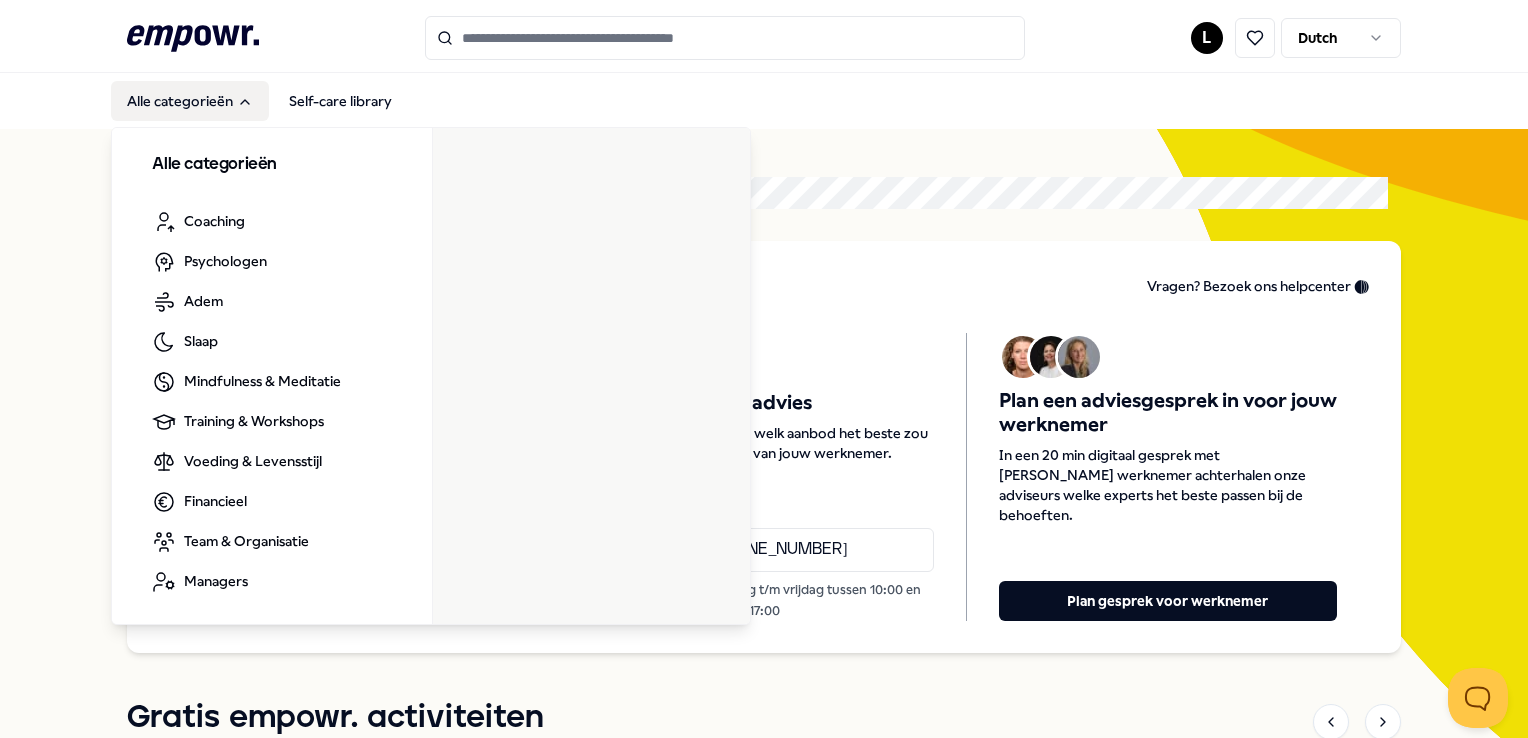 scroll, scrollTop: 0, scrollLeft: 0, axis: both 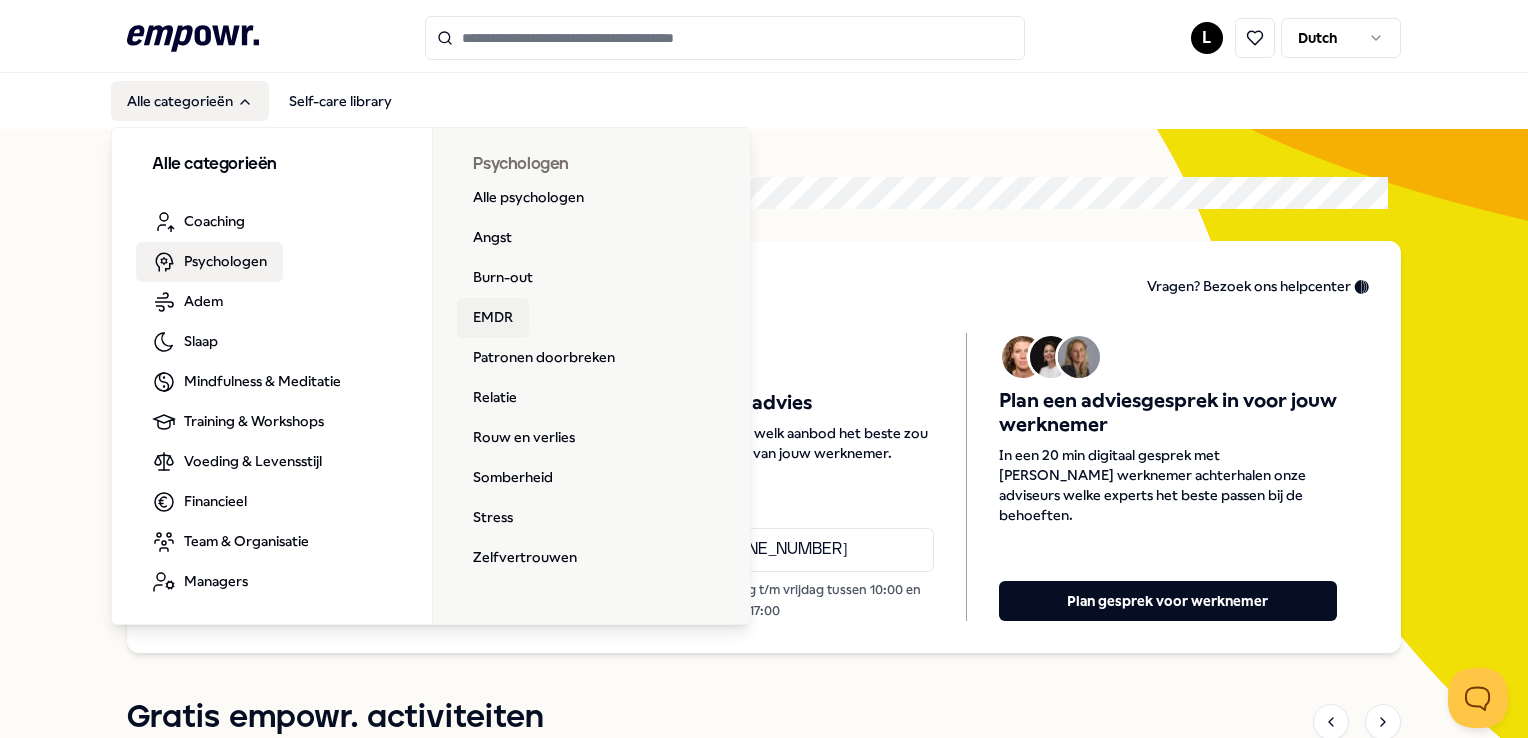 click on "EMDR" at bounding box center (493, 318) 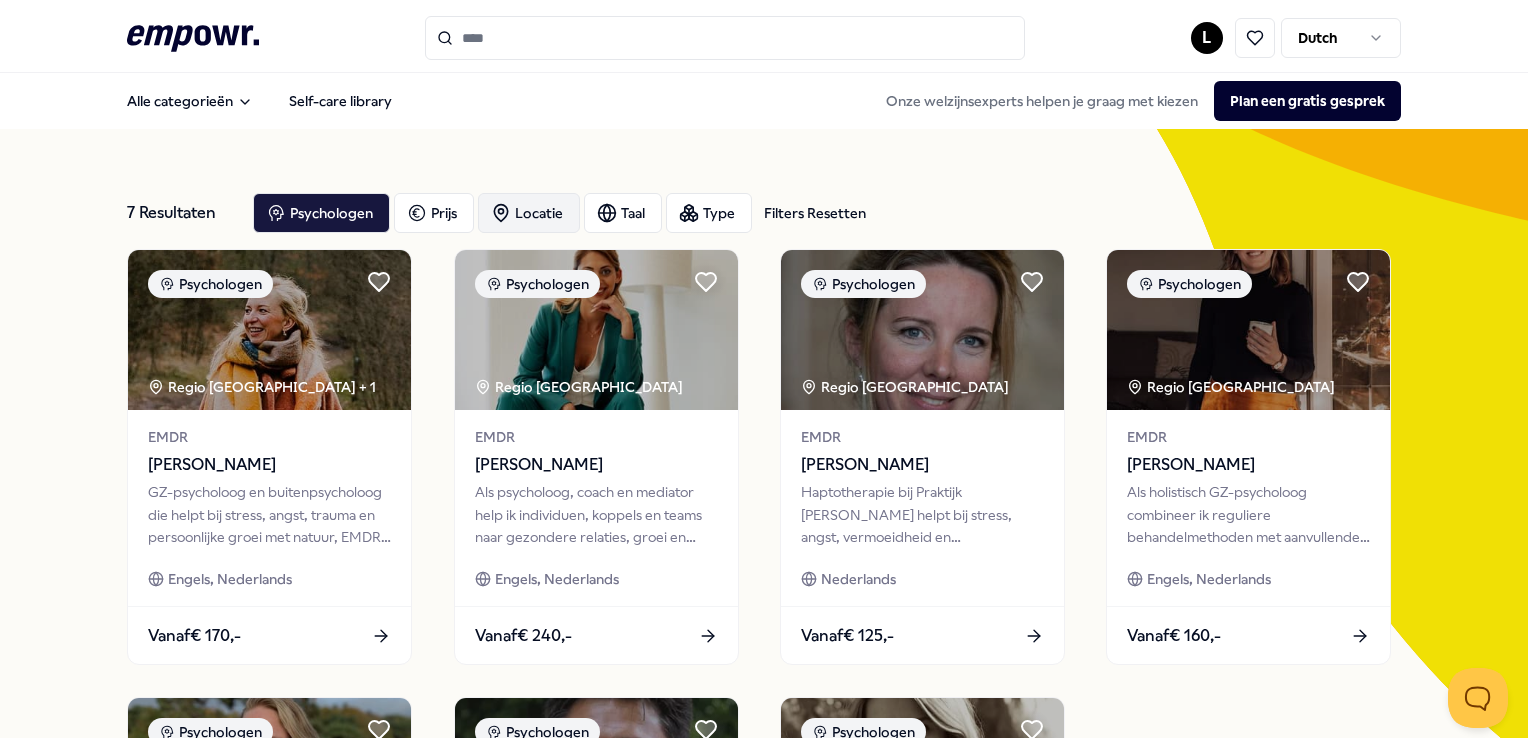 click on "Locatie" at bounding box center [529, 213] 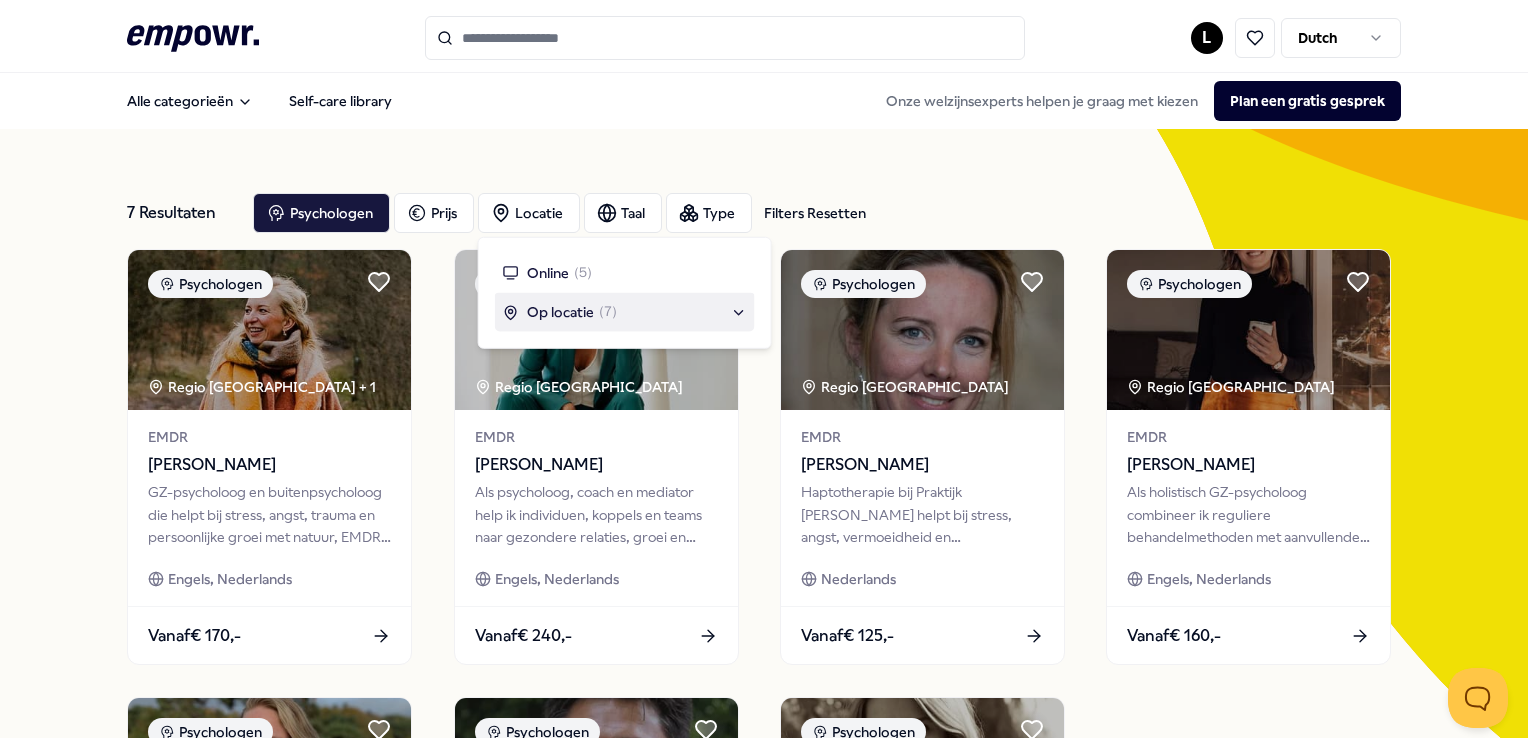 click on "Op locatie" at bounding box center [560, 312] 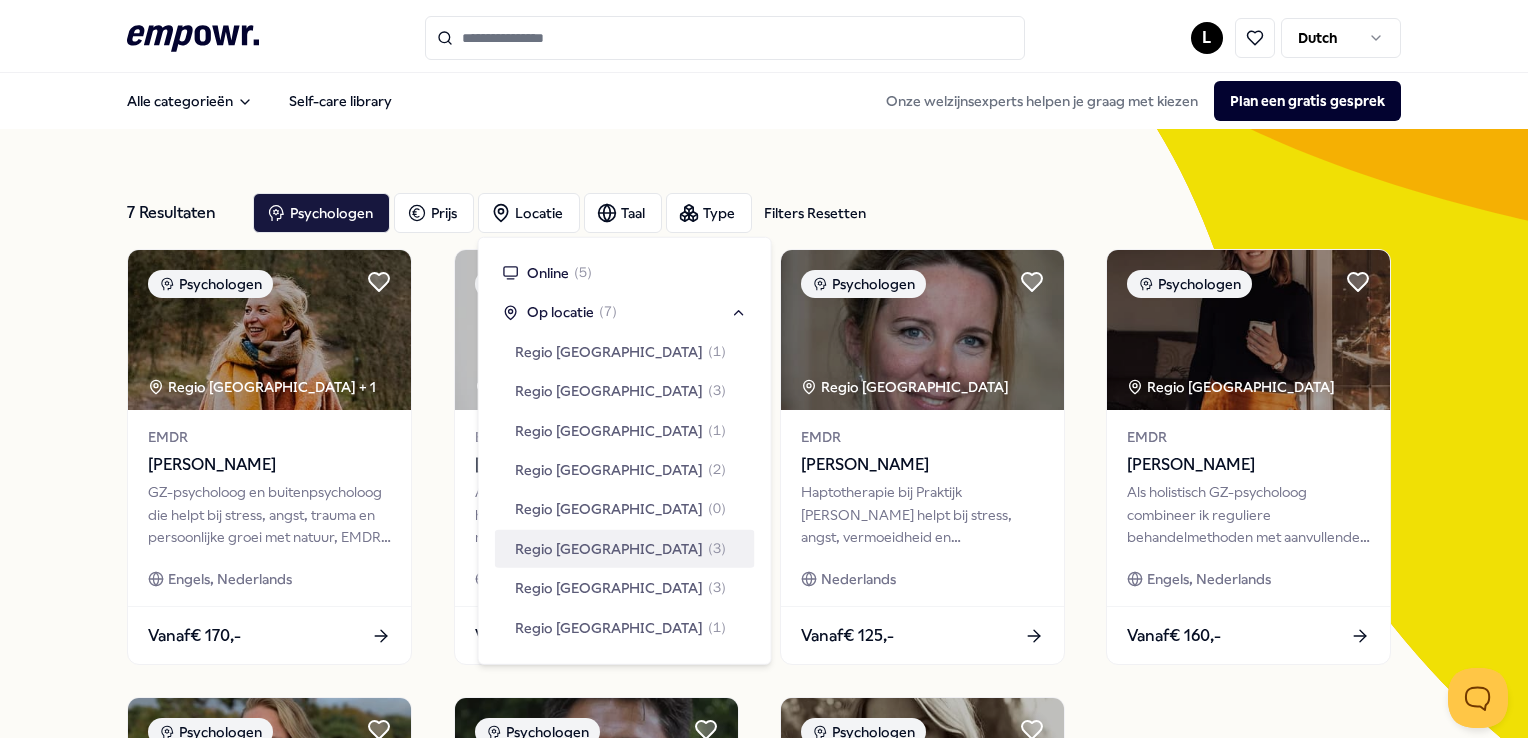 click on "Regio [GEOGRAPHIC_DATA]" at bounding box center [609, 549] 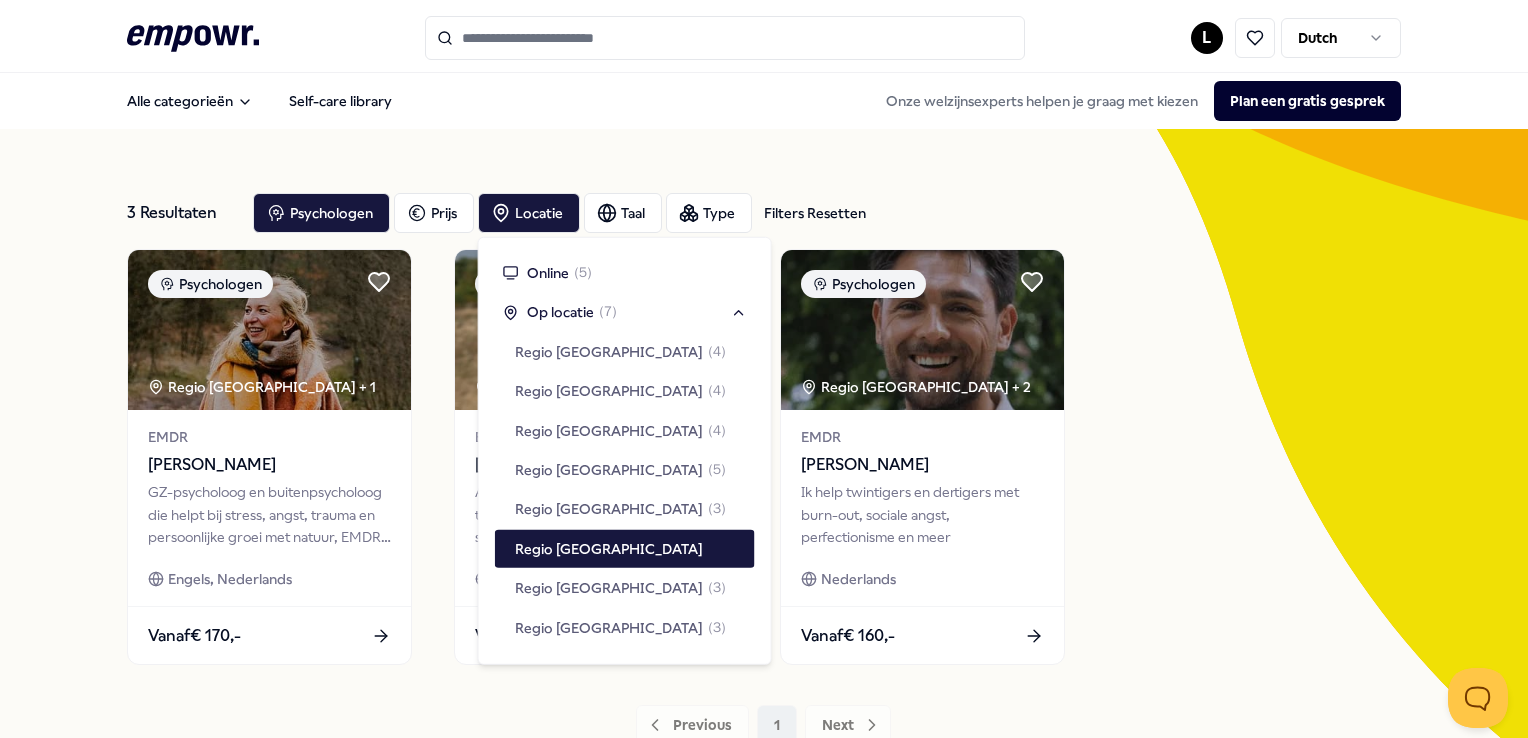 click on "Psychologen Regio Utrecht    + 1 EMDR [PERSON_NAME] GZ-psycholoog en buitenpsycholoog die helpt bij stress, angst, trauma en
persoonlijke groei met natuur, EMDR en ervaringsgerichte oefeningen. Engels, Nederlands Vanaf  € 170,- Psychologen Regio Utrecht    + 3 EMDR Marjan van den Dool Als GZ-psycholoog en EMDR-therapeut werk ik in de natuur om stress, angst en
slaapproblemen te verminderen, met een persoonlijke aanpak. Nederlands Vanaf  € 170,- Psychologen Regio [GEOGRAPHIC_DATA]    + 2 EMDR [PERSON_NAME] Ik help twintigers en dertigers met burn-out, sociale angst, perfectionisme en
meer Nederlands Vanaf  € 160,-" at bounding box center [763, 457] 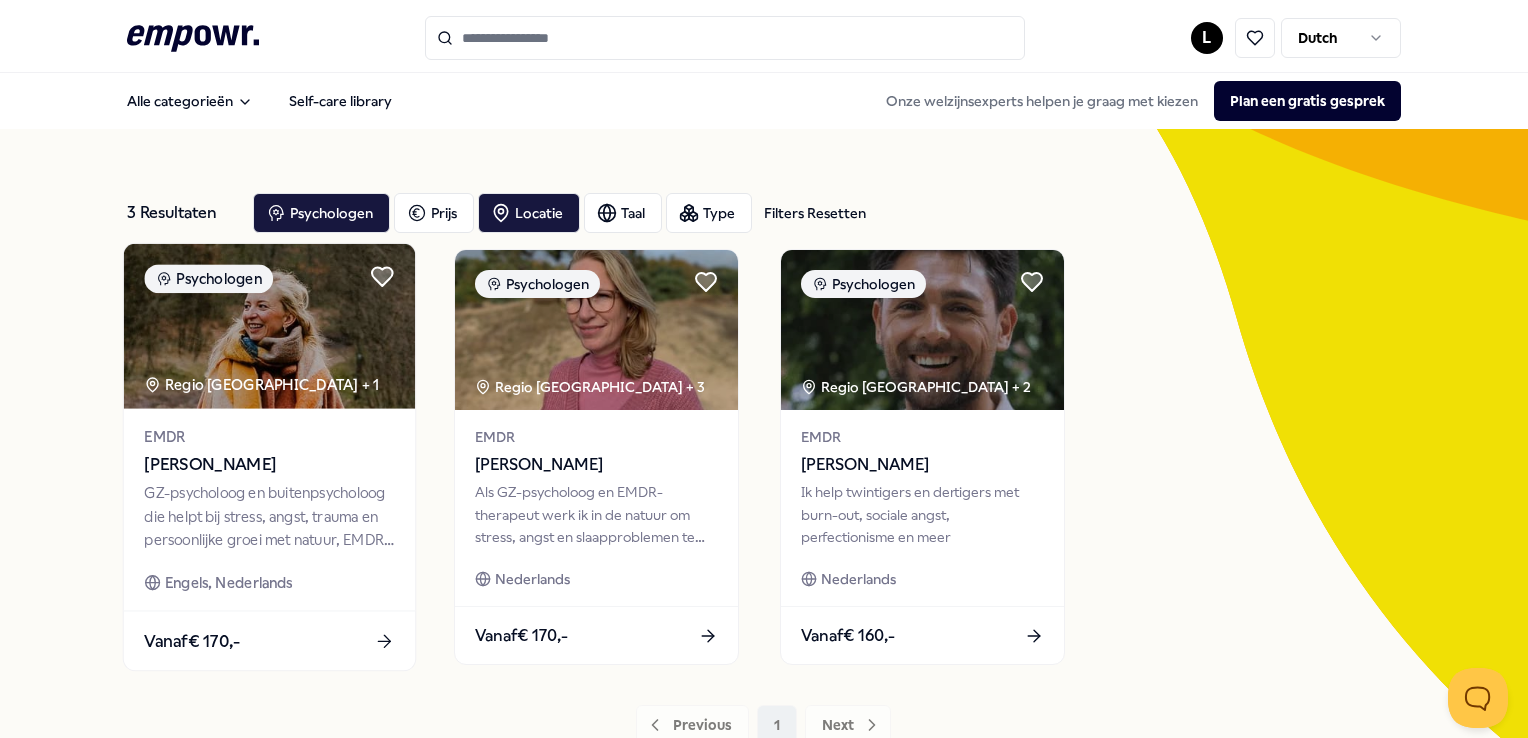 click on "[PERSON_NAME]" at bounding box center [270, 465] 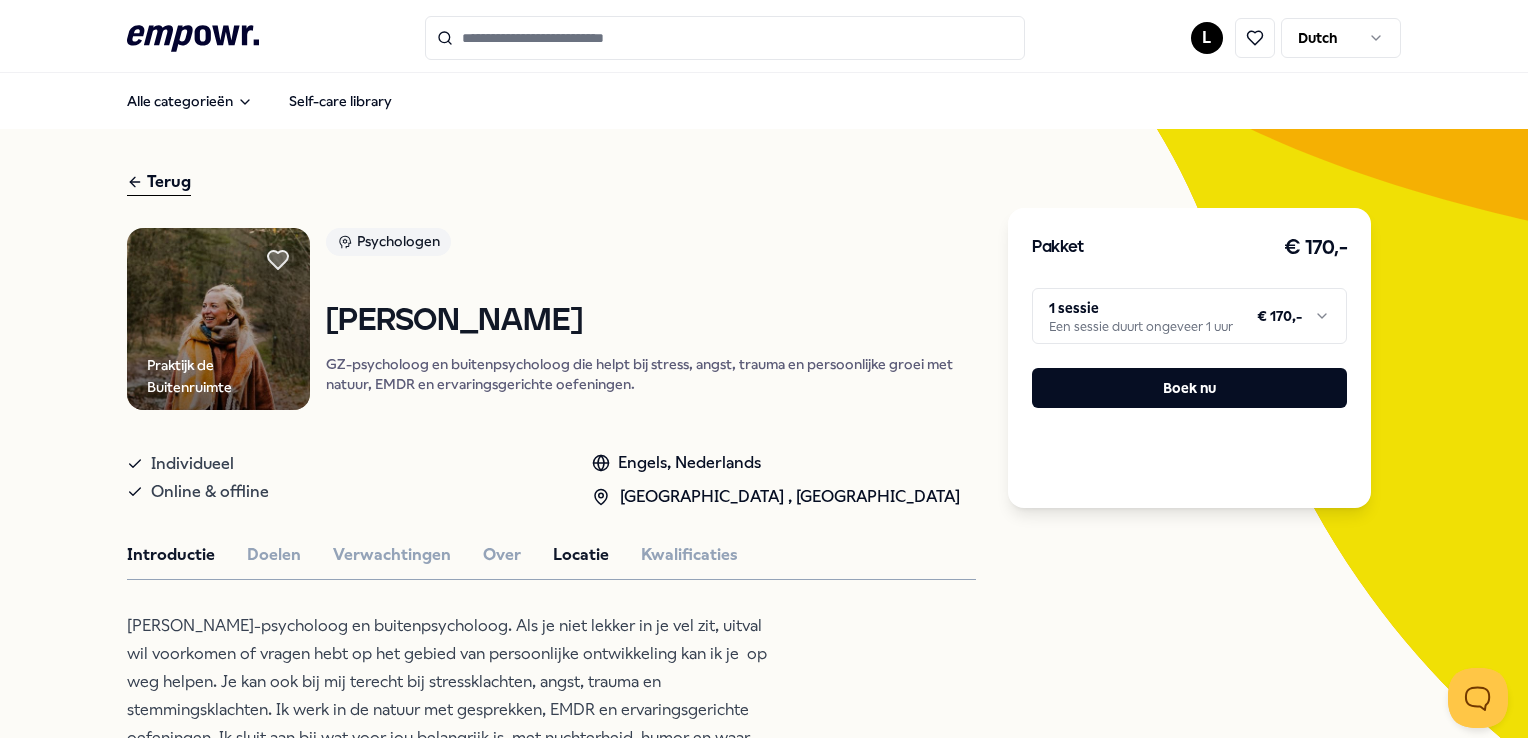 click on "Locatie" at bounding box center [581, 555] 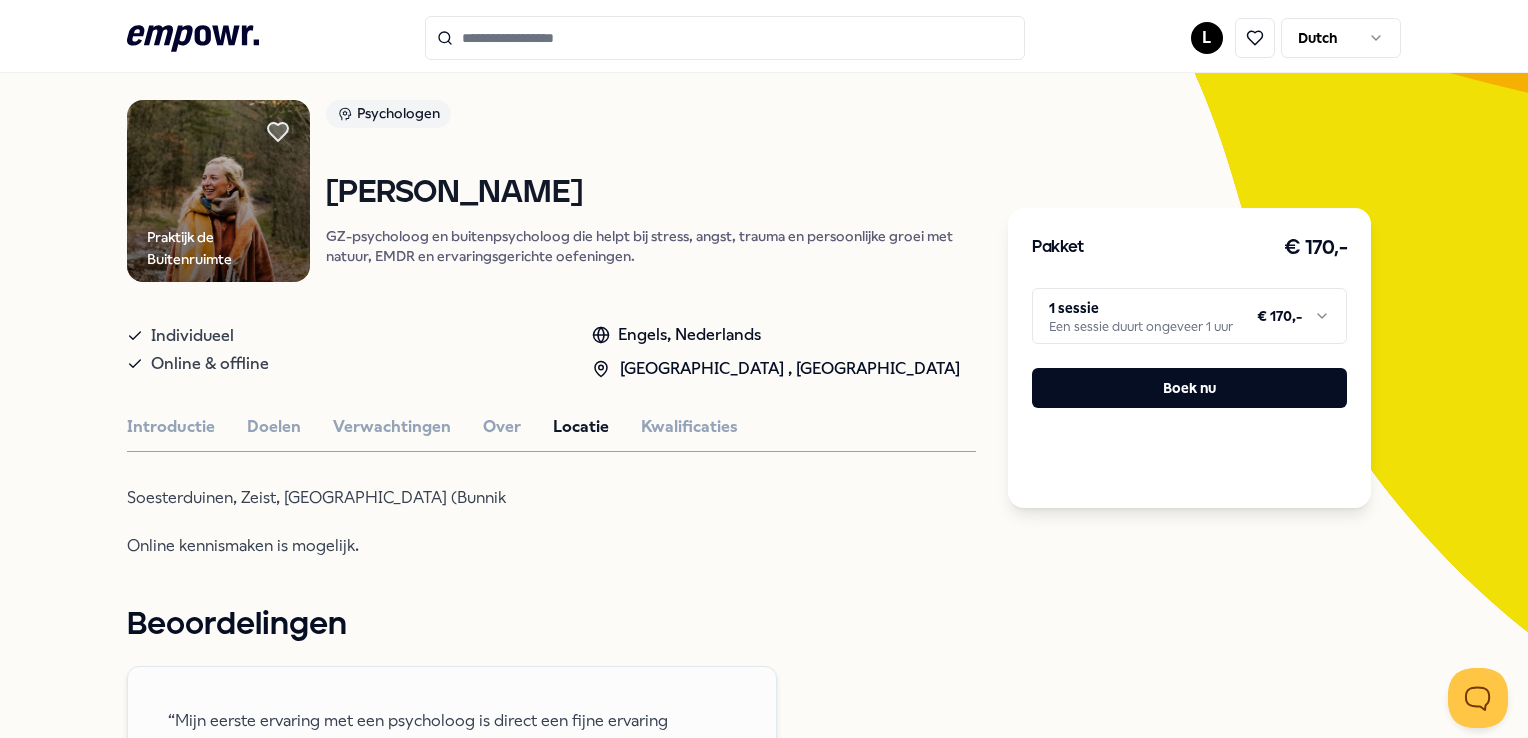 scroll, scrollTop: 200, scrollLeft: 0, axis: vertical 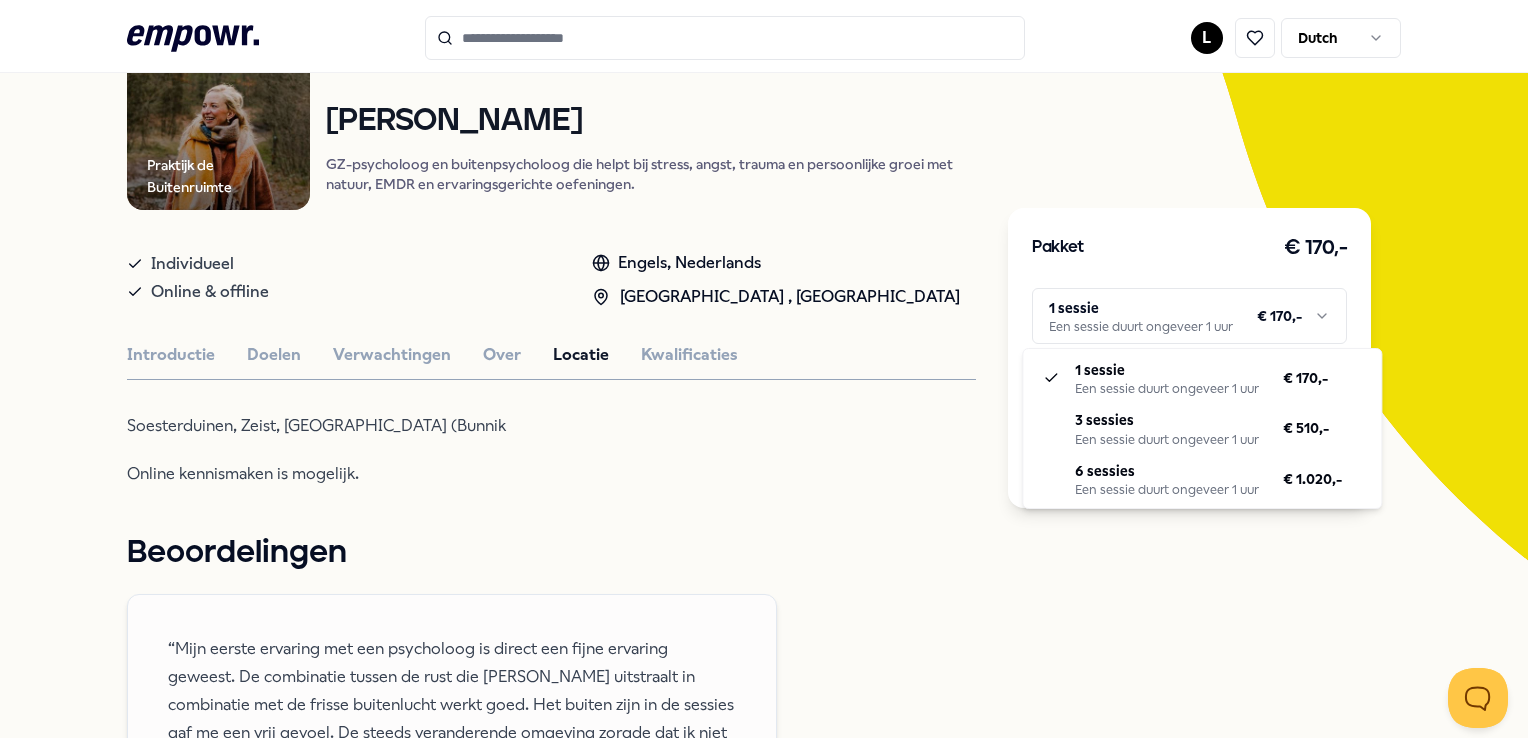 click on ".empowr-logo_svg__cls-1{fill:#03032f} L Dutch Alle categorieën   Self-care library Terug Praktijk de Buitenruimte Psychologen [PERSON_NAME] GZ-psycholoog en buitenpsycholoog die helpt bij stress, angst, trauma en persoonlijke groei met natuur, EMDR en ervaringsgerichte oefeningen. Individueel Online & offline Engels, [GEOGRAPHIC_DATA] , [GEOGRAPHIC_DATA]  Introductie Doelen Verwachtingen Over Locatie Kwalificaties Soesterduinen, Zeist, [GEOGRAPHIC_DATA] (Bunnik Online kennismaken is mogelijk. Beoordelingen  [PERSON_NAME],  23, [GEOGRAPHIC_DATA] “Ik wil je hartelijk bedanken voor alle wandelingen die we samen hebben gemaakt. Door mijn vertrouwen in jou heb ik veel met je durven delen. Jouw kijk op mijn gedrag en de feedback die je me gaf hebben mij goed gedaan. Er is beweging in mij gekomen. Precies dat waar ik naar op zoek was.”  [PERSON_NAME], 50, Amersfoort Aanbevolen Coaching Leefstijl & Vitaliteitscoaching  [PERSON_NAME] Vanaf  € 125,- Coaching Regio Utrecht    Zelfvertrouwen [PERSON_NAME] Engels, Nederlands Vanaf" at bounding box center [764, 369] 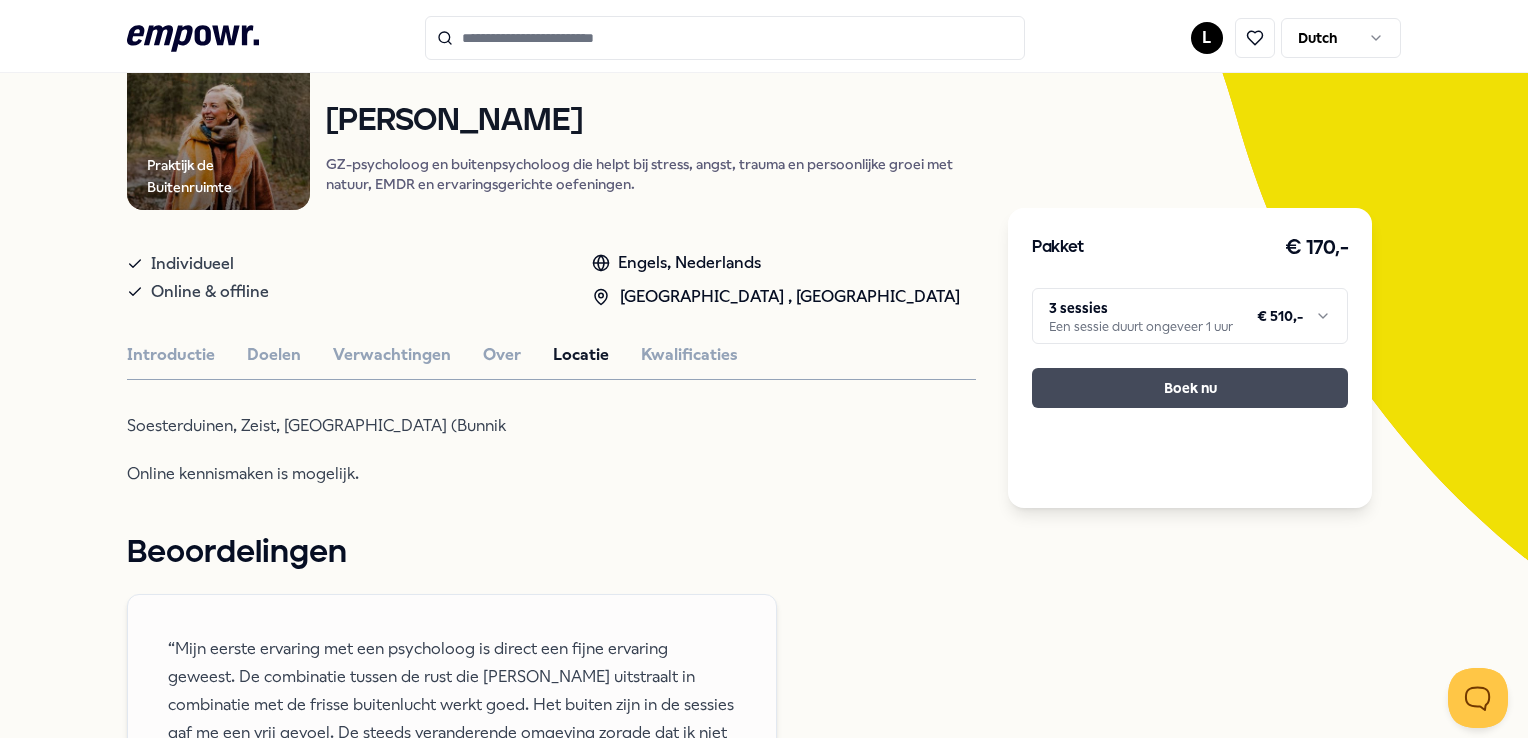 click on "Boek nu" at bounding box center [1190, 388] 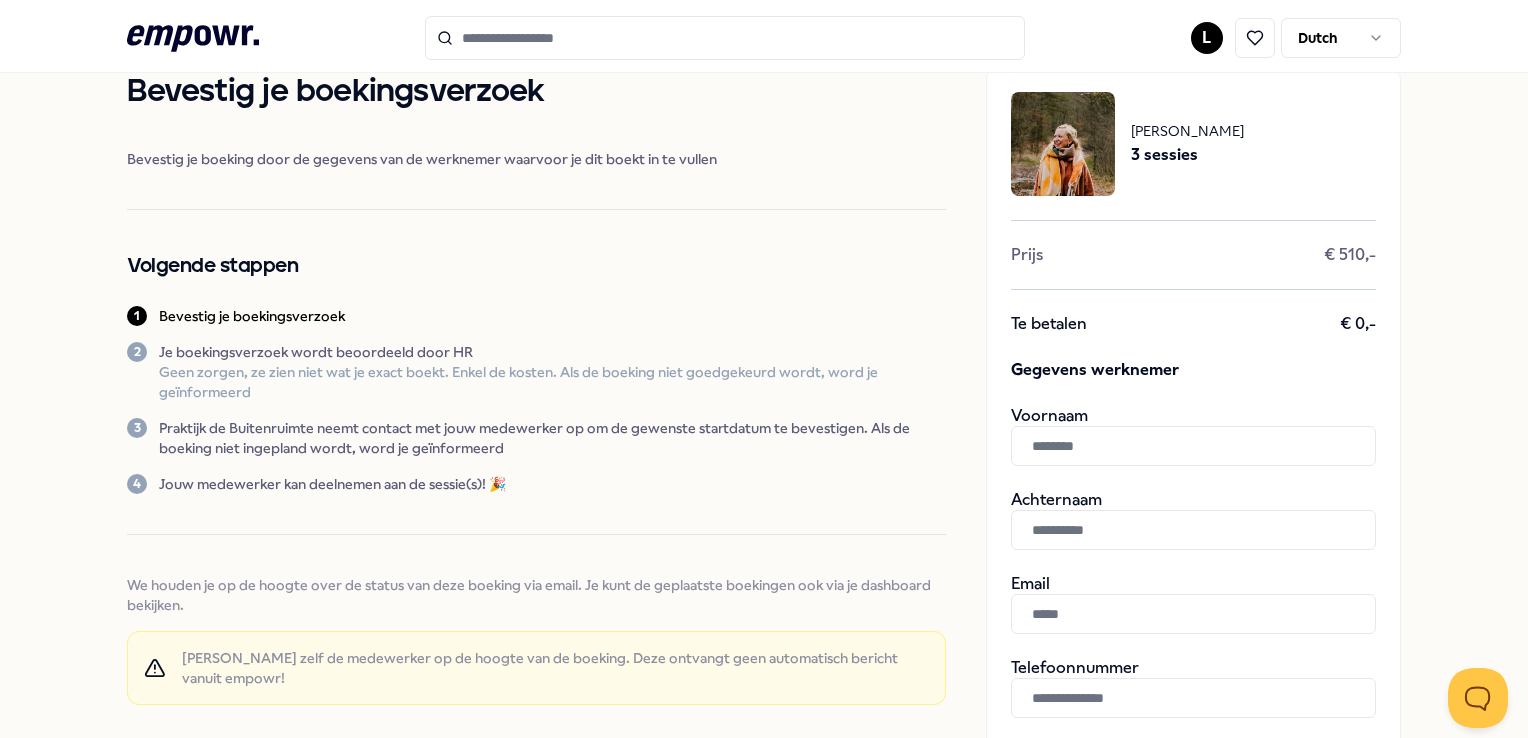 scroll, scrollTop: 200, scrollLeft: 0, axis: vertical 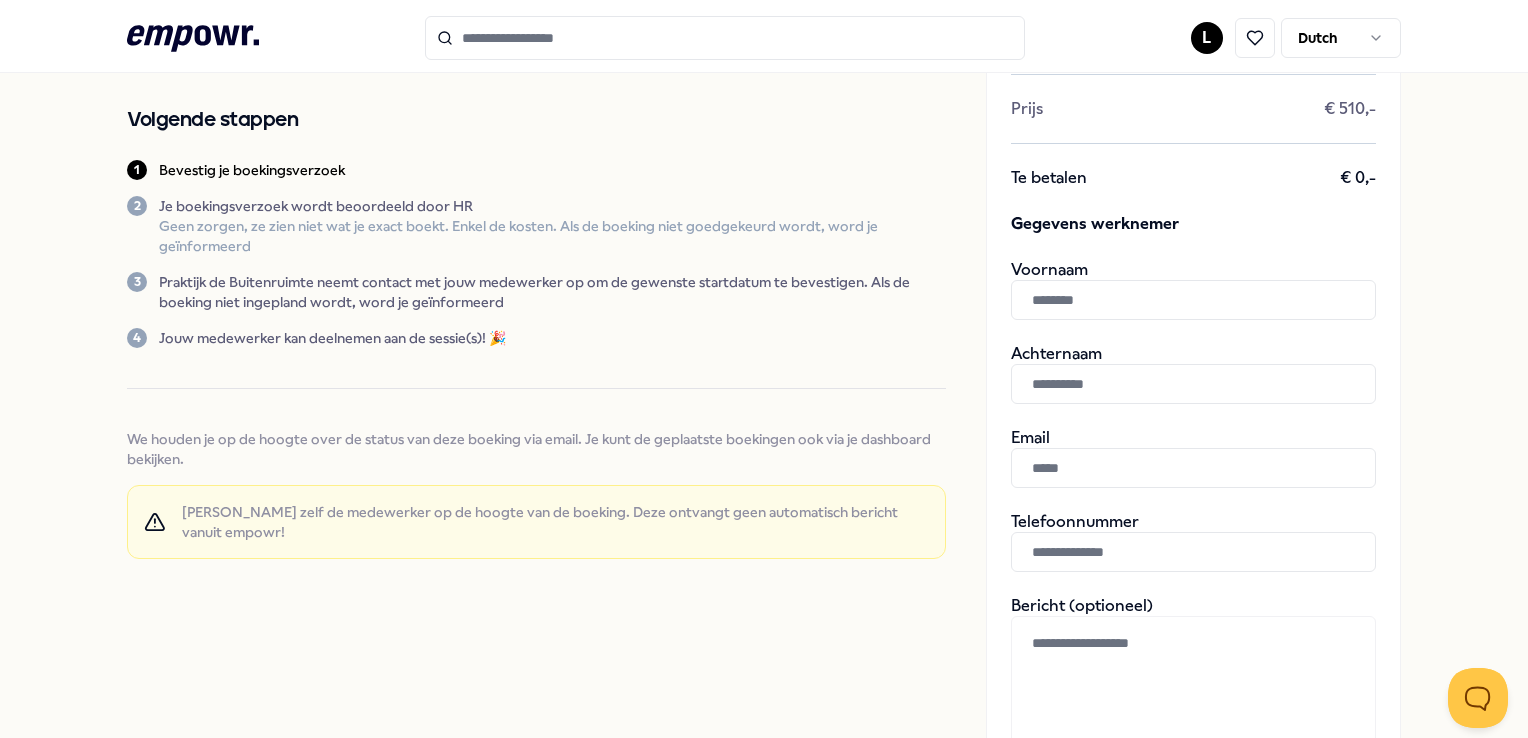 click at bounding box center [1193, 300] 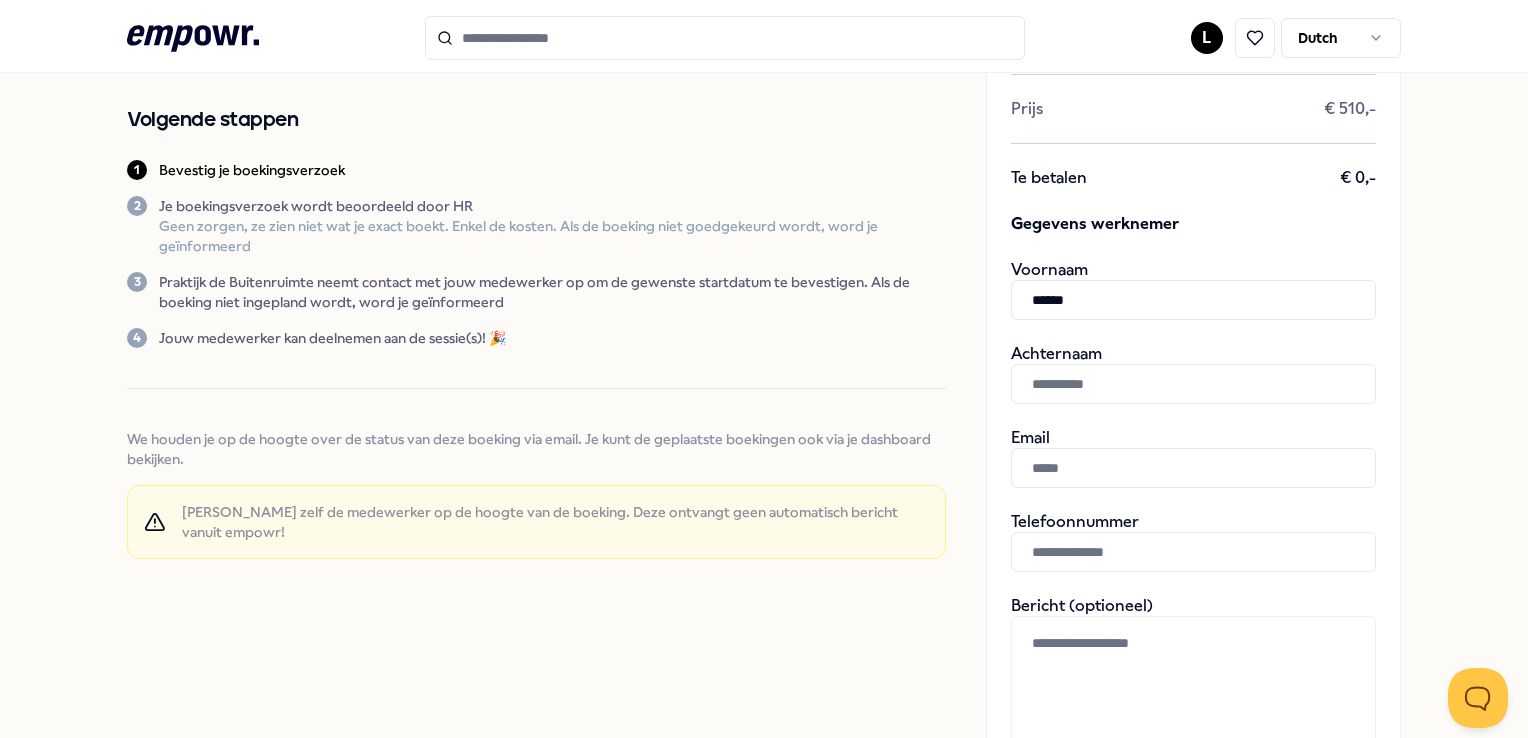 type on "******" 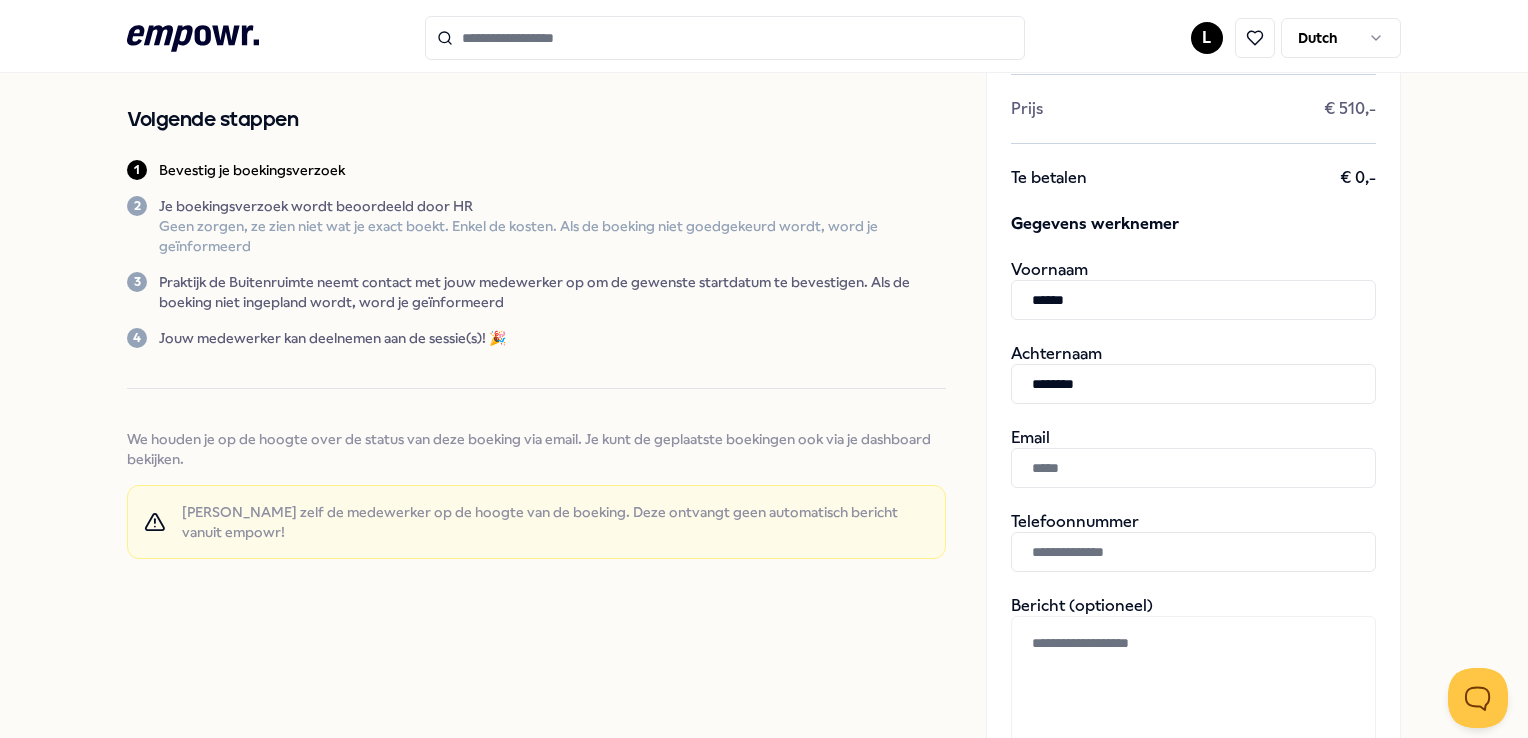 type on "********" 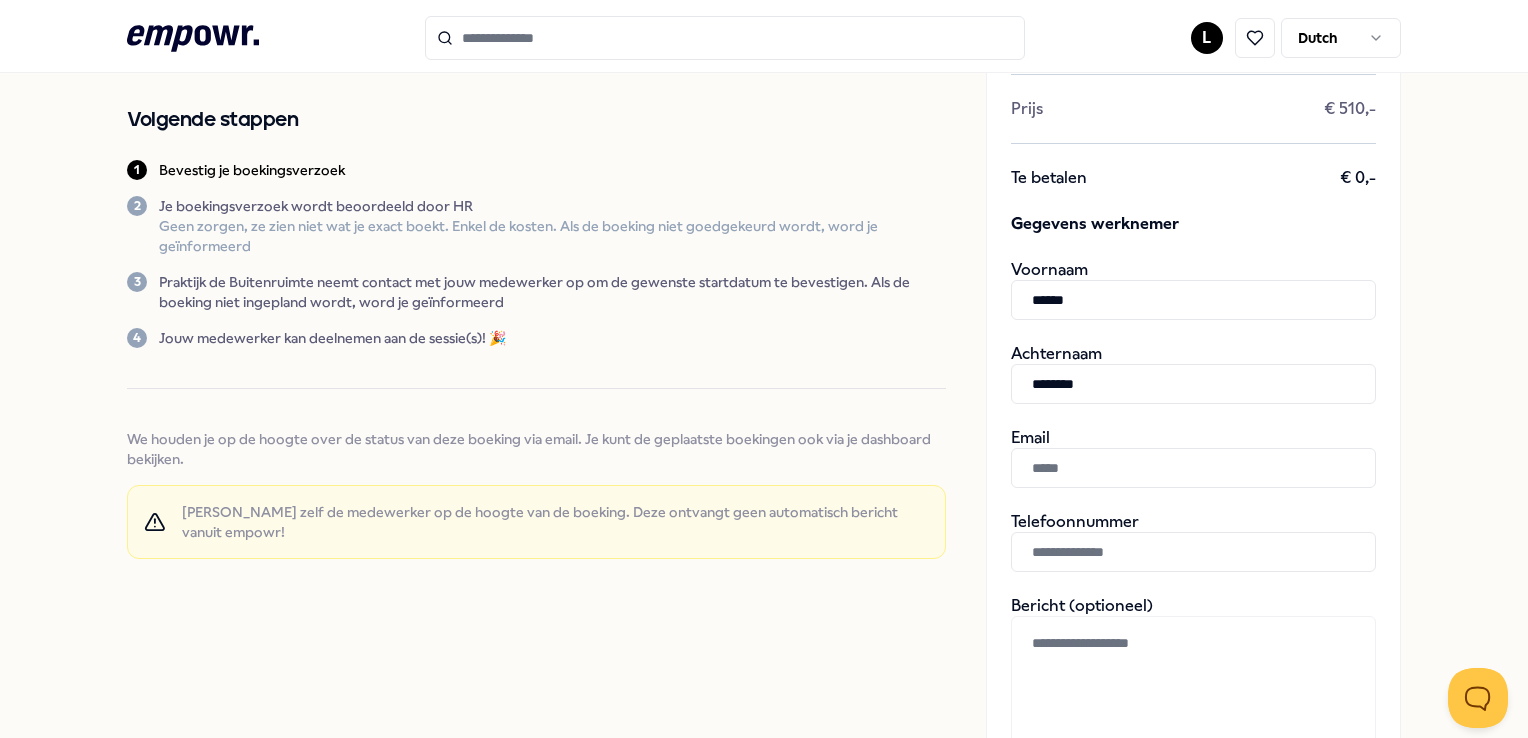 paste on "**********" 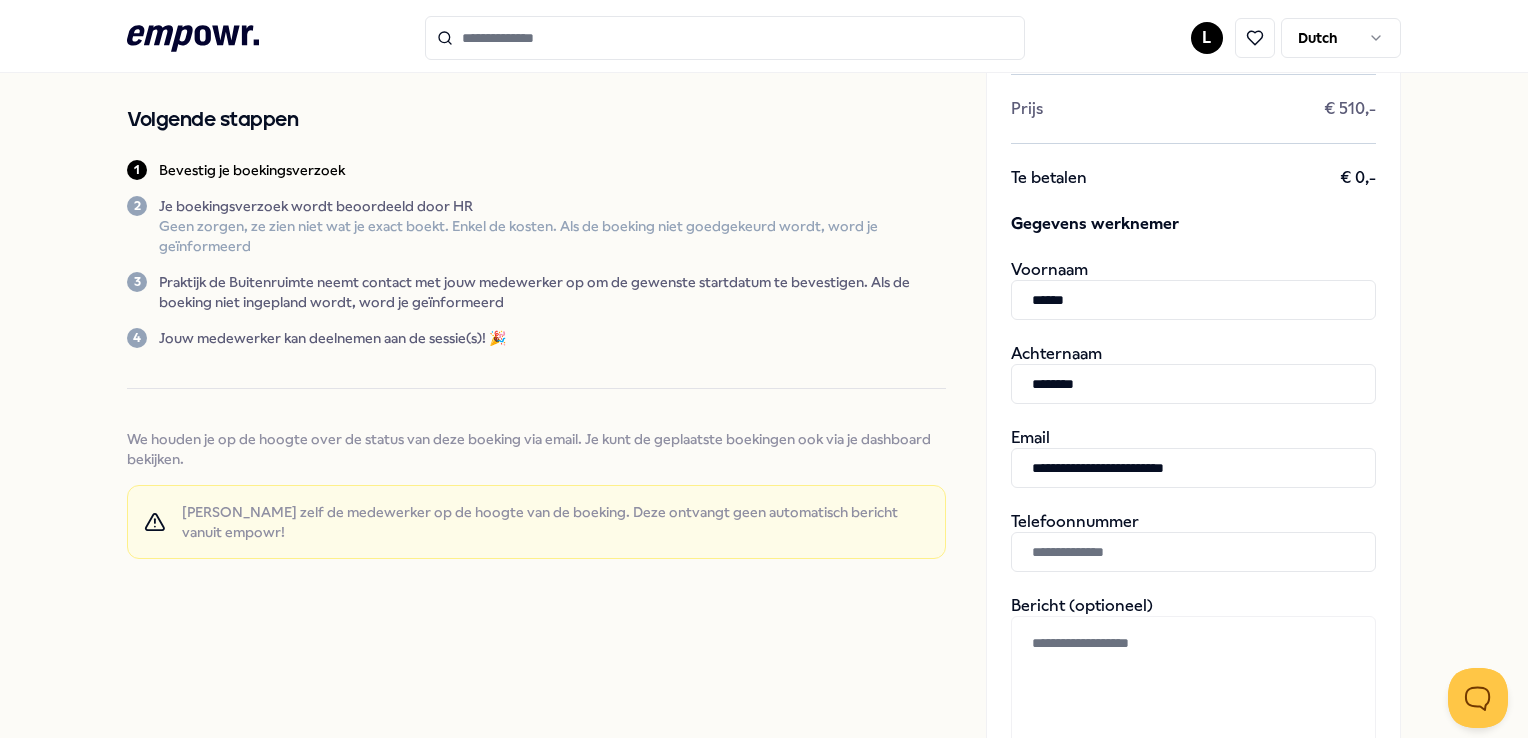 type on "**********" 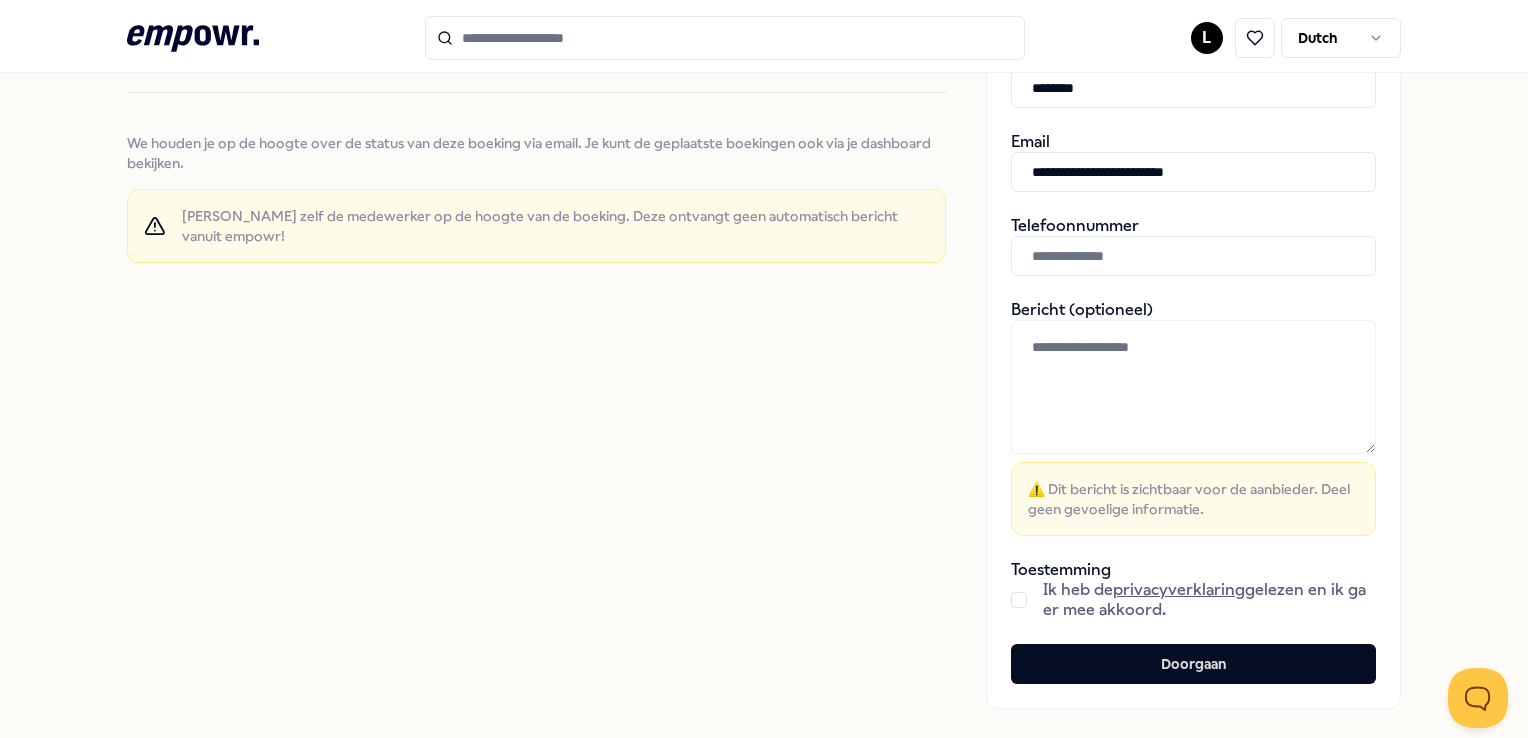 scroll, scrollTop: 500, scrollLeft: 0, axis: vertical 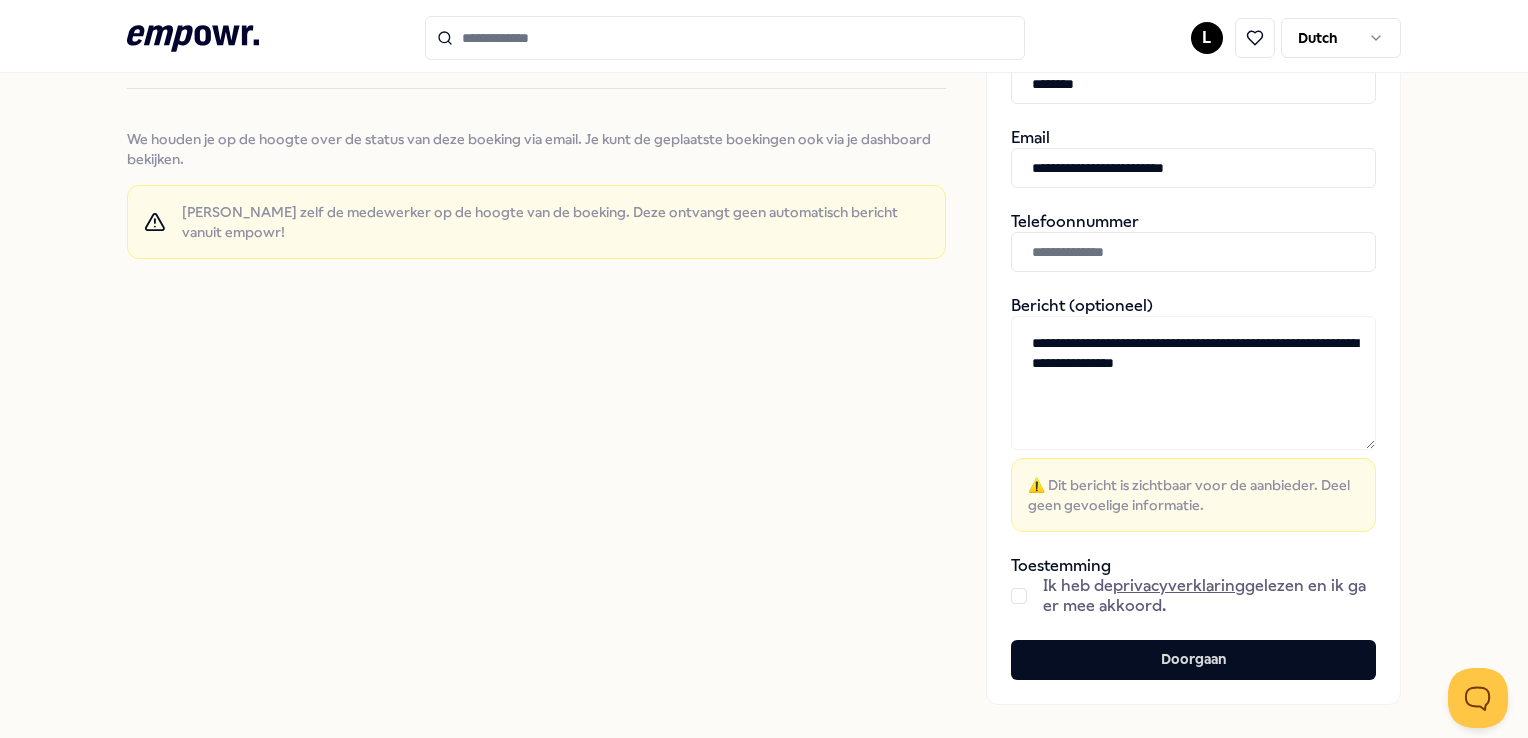 type on "**********" 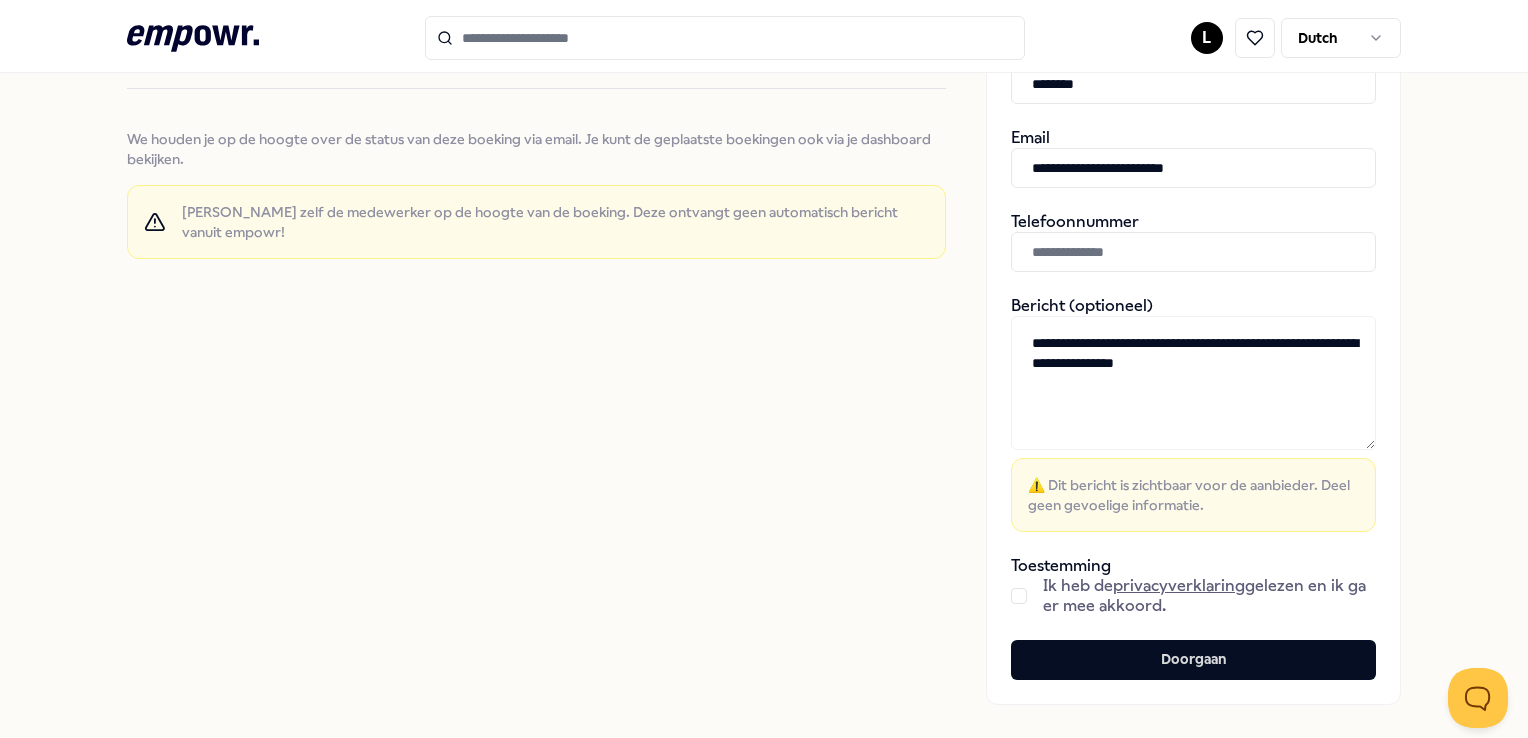 click at bounding box center [1019, 596] 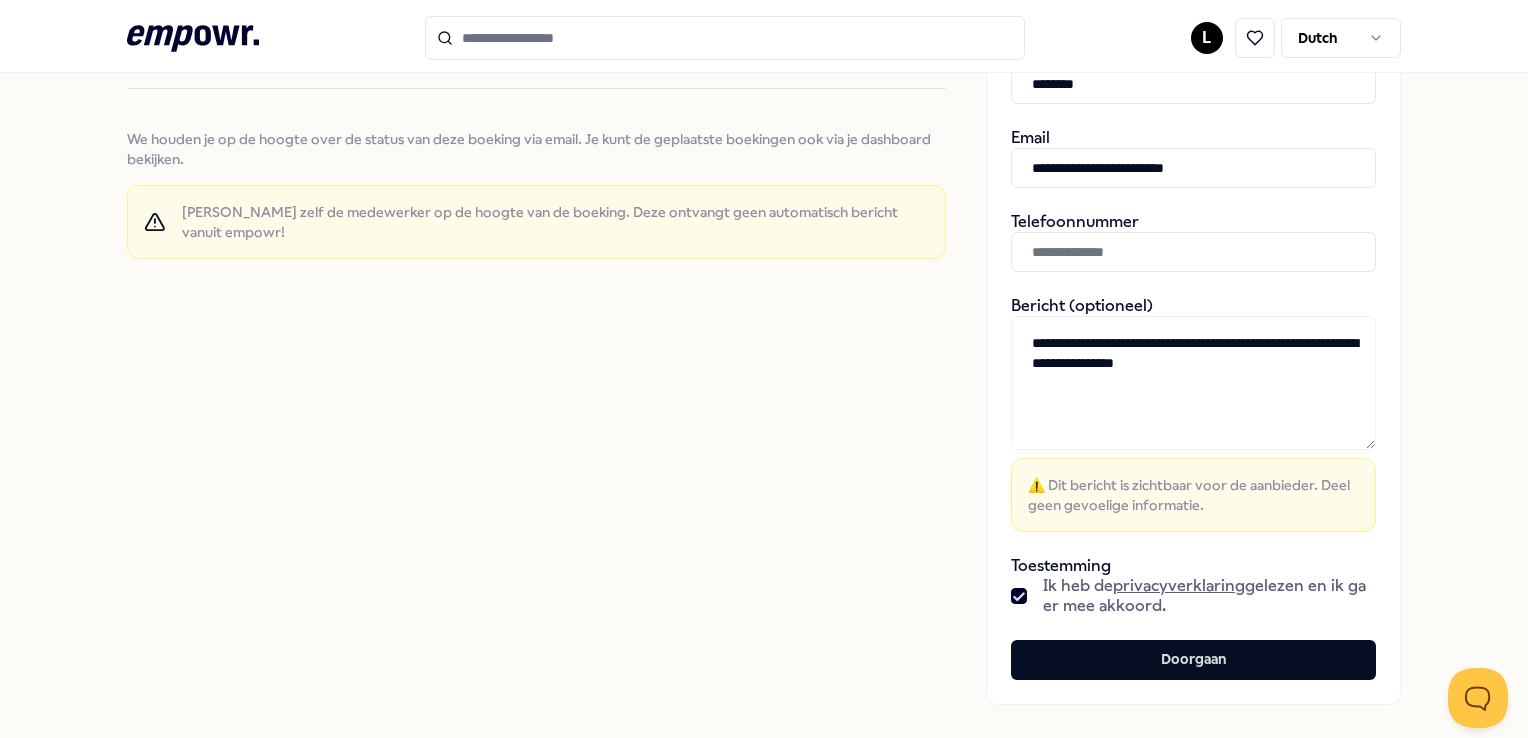 paste on "**********" 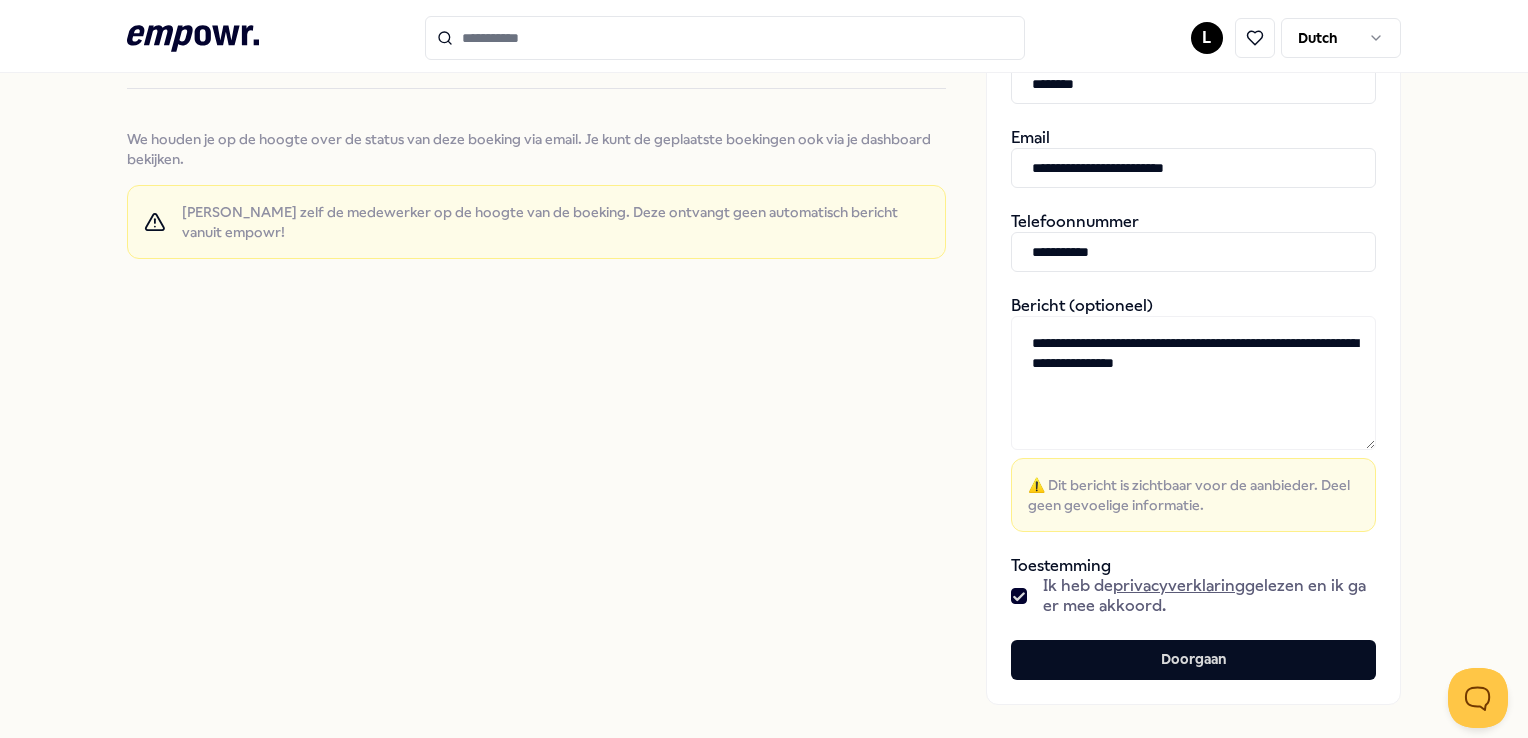 click on "**********" at bounding box center (1193, 252) 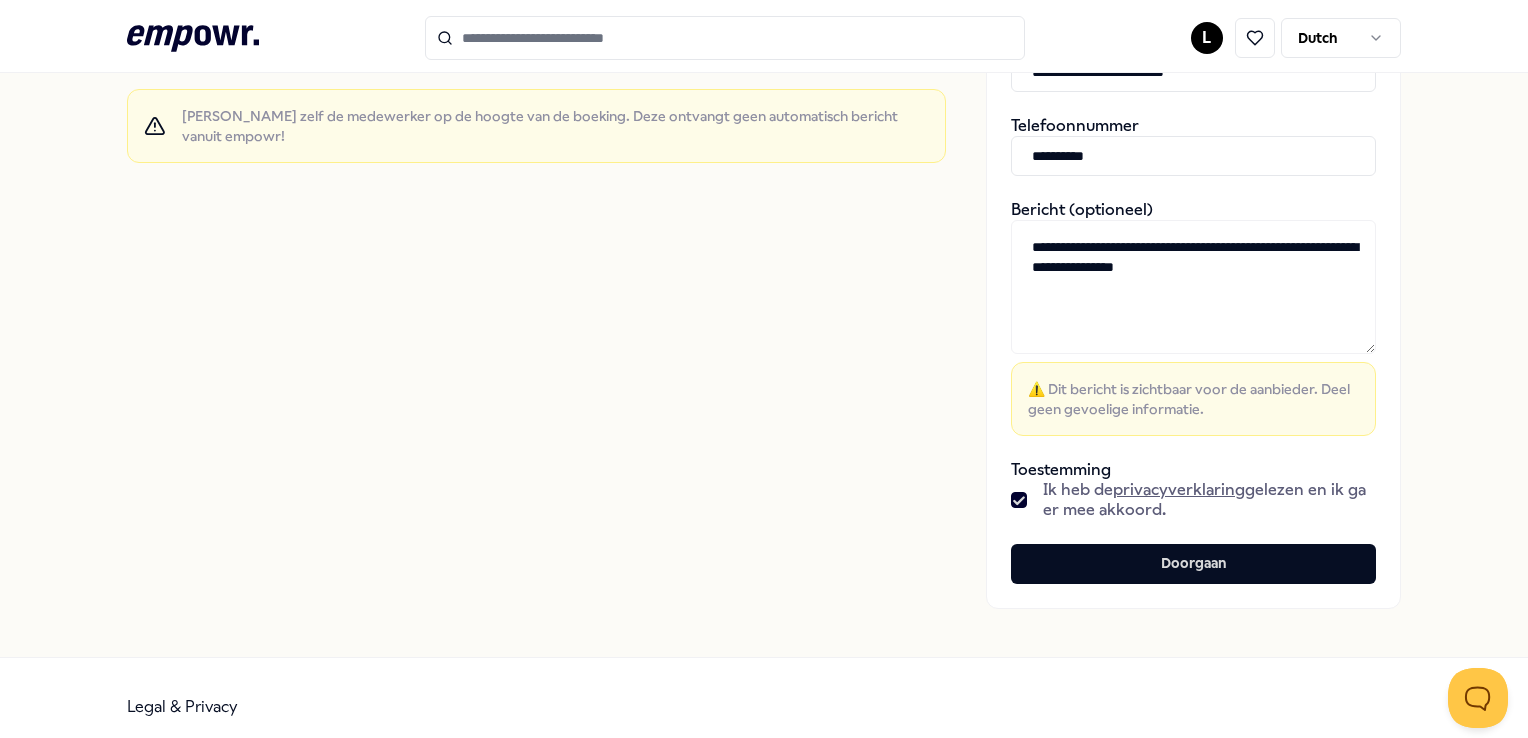 scroll, scrollTop: 600, scrollLeft: 0, axis: vertical 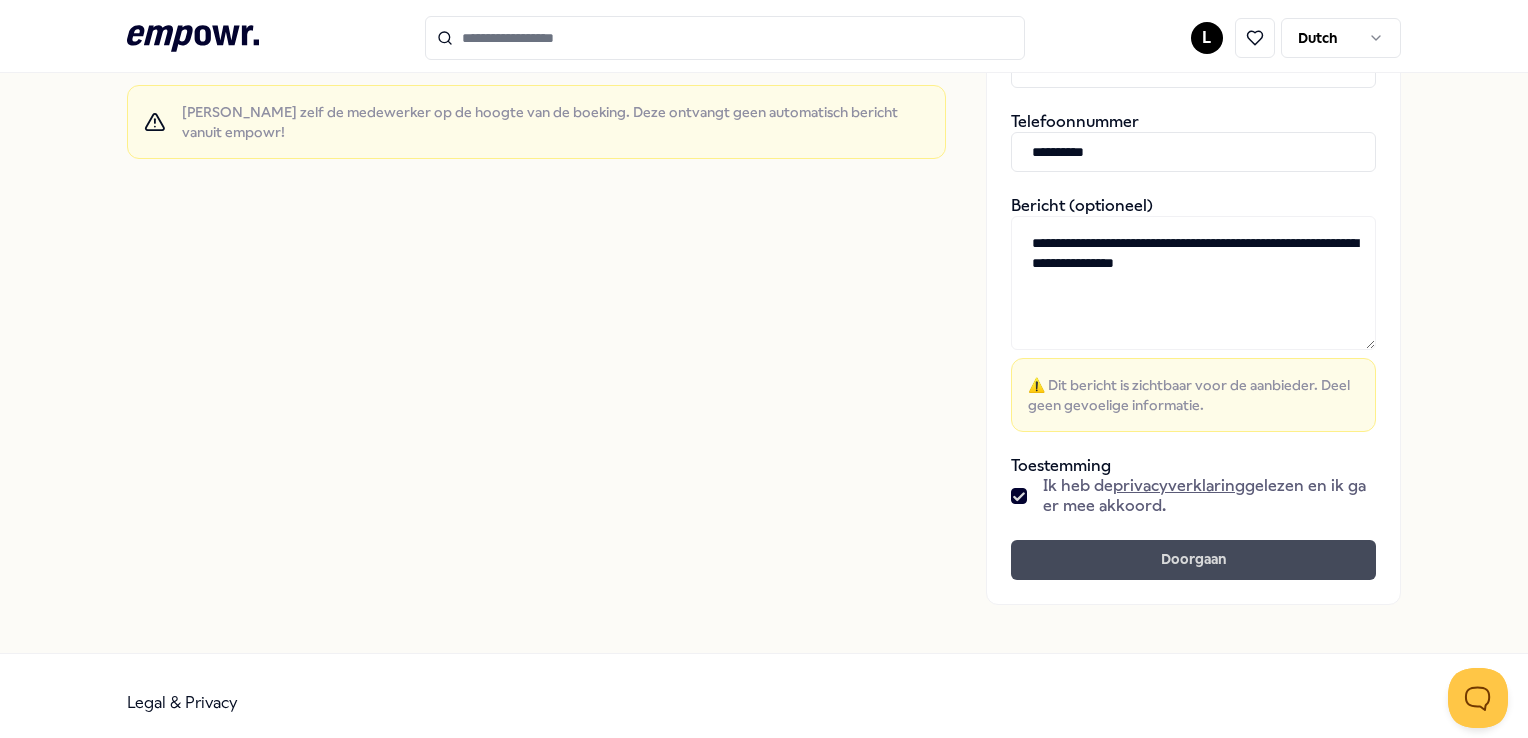 type on "**********" 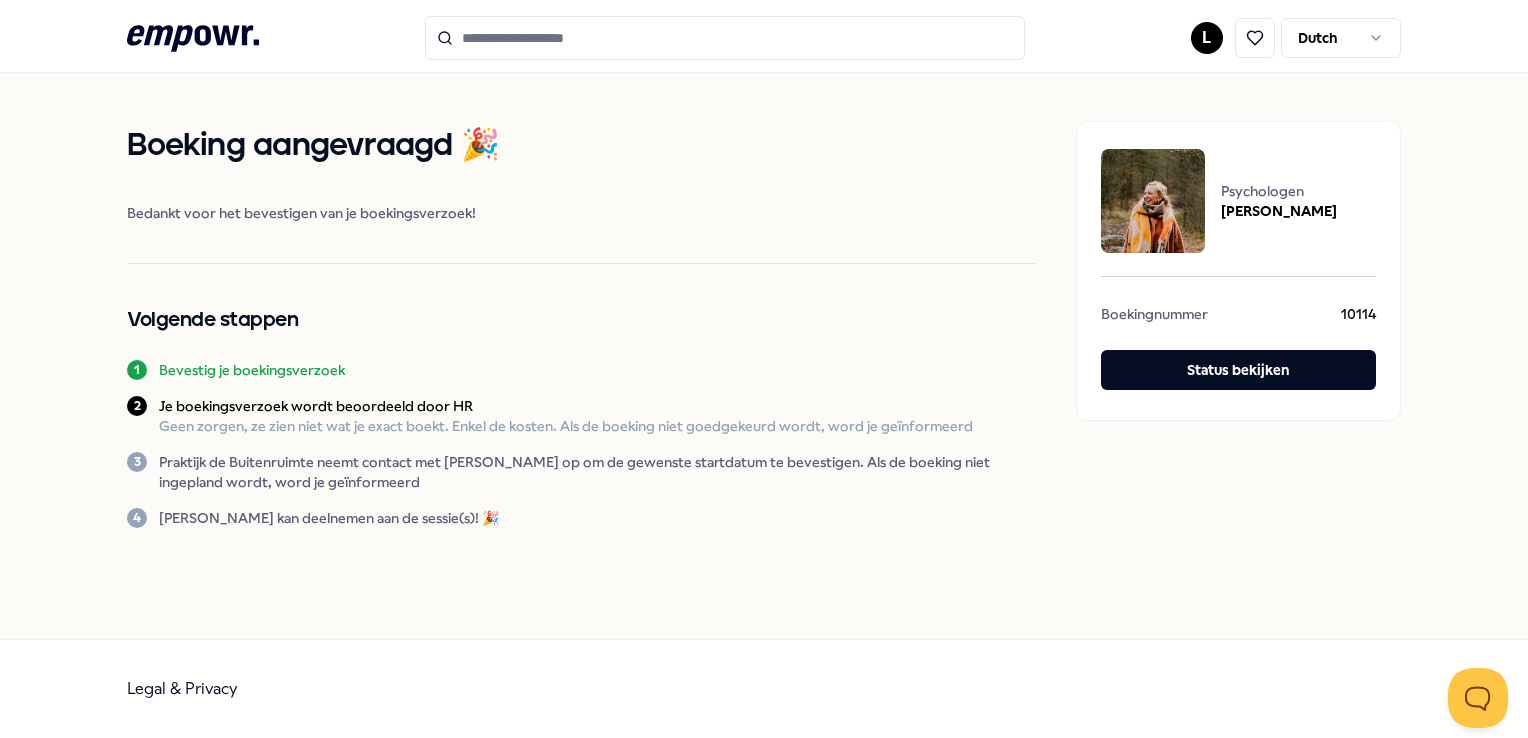 scroll, scrollTop: 0, scrollLeft: 0, axis: both 